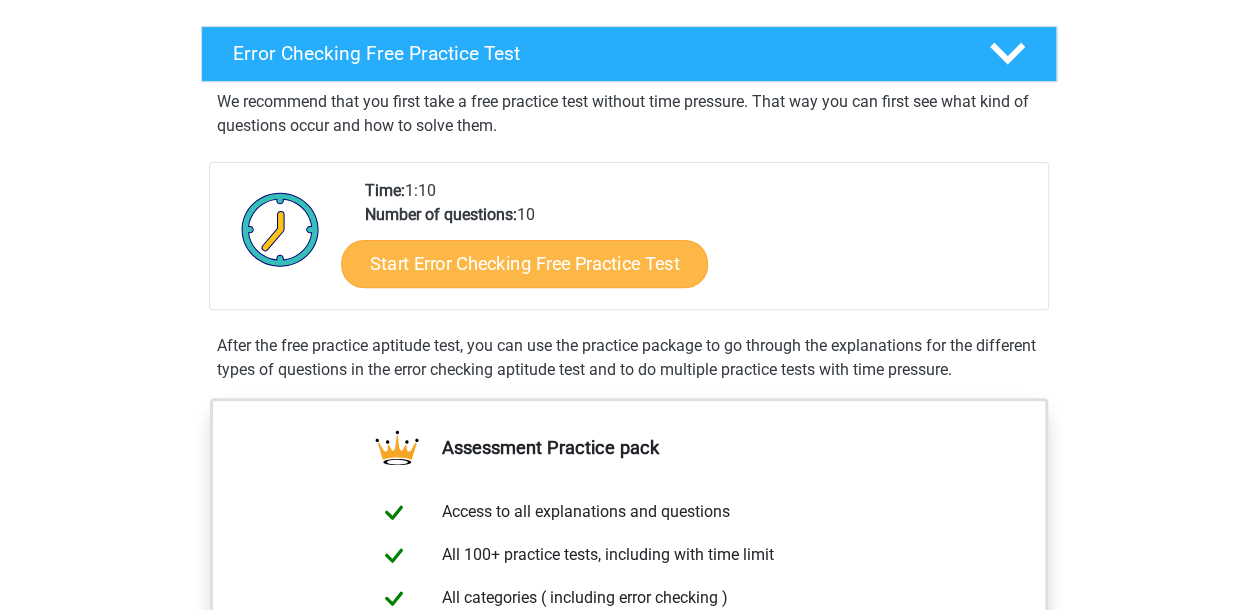 scroll, scrollTop: 300, scrollLeft: 0, axis: vertical 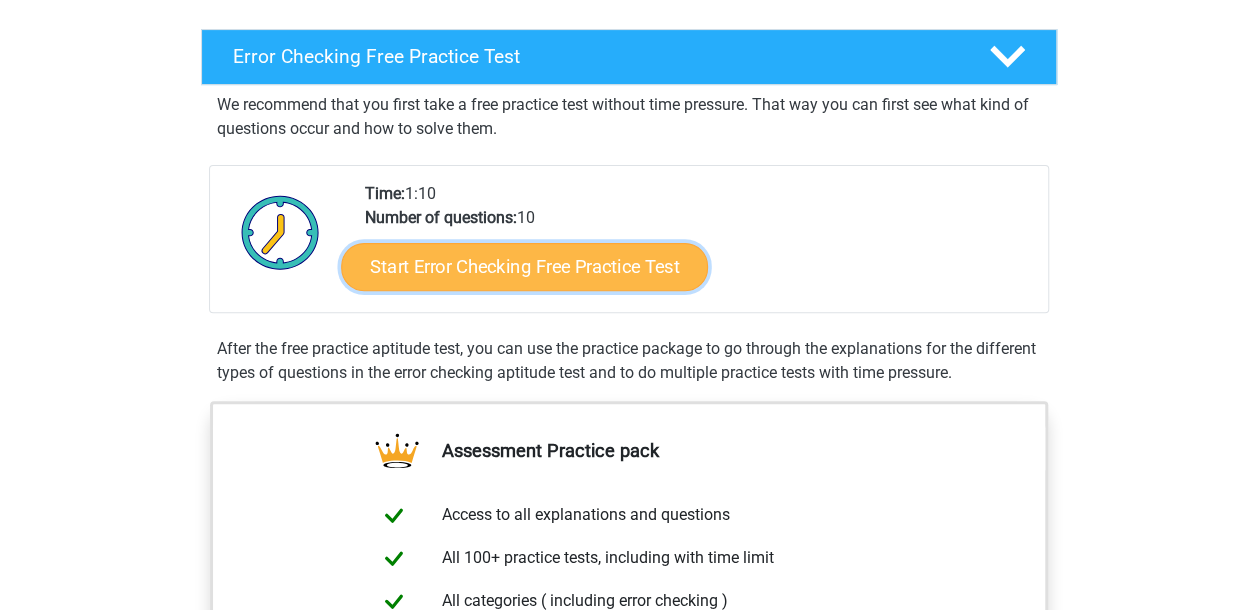 click on "Start Error Checking
Free Practice Test" at bounding box center [524, 267] 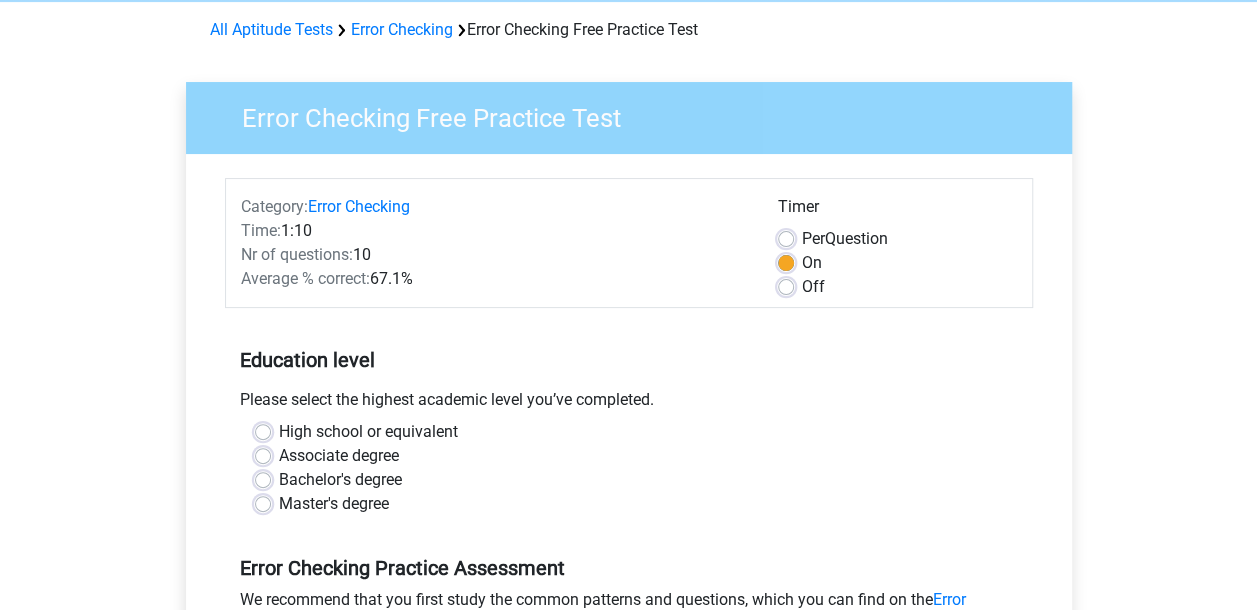 scroll, scrollTop: 200, scrollLeft: 0, axis: vertical 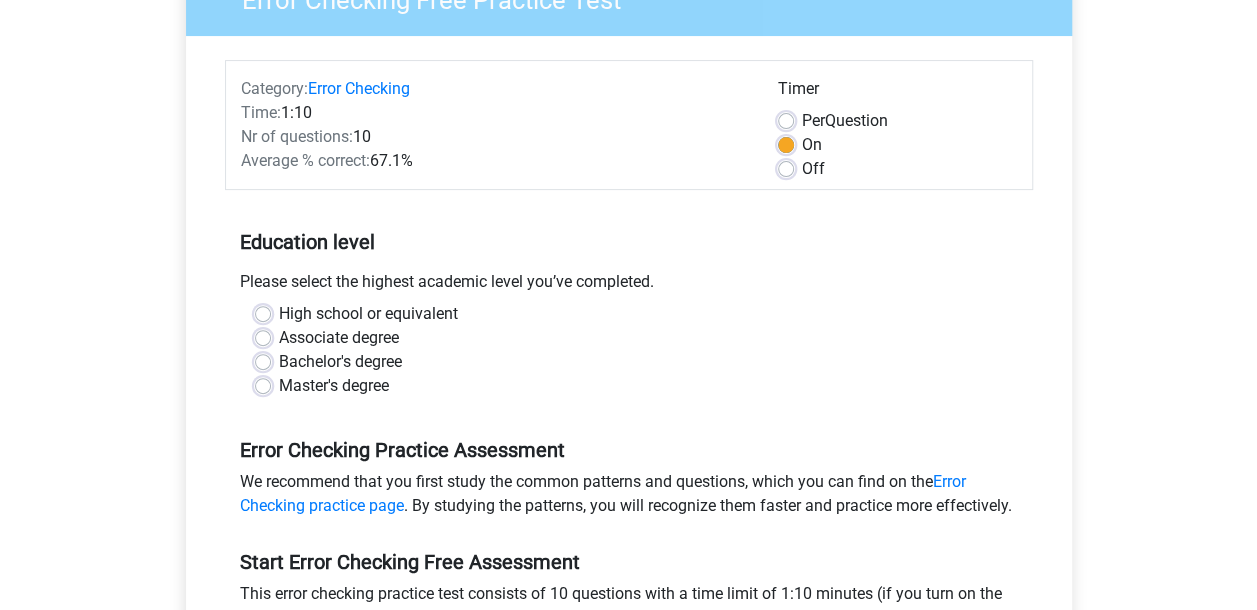 click on "Bachelor's degree" at bounding box center (340, 362) 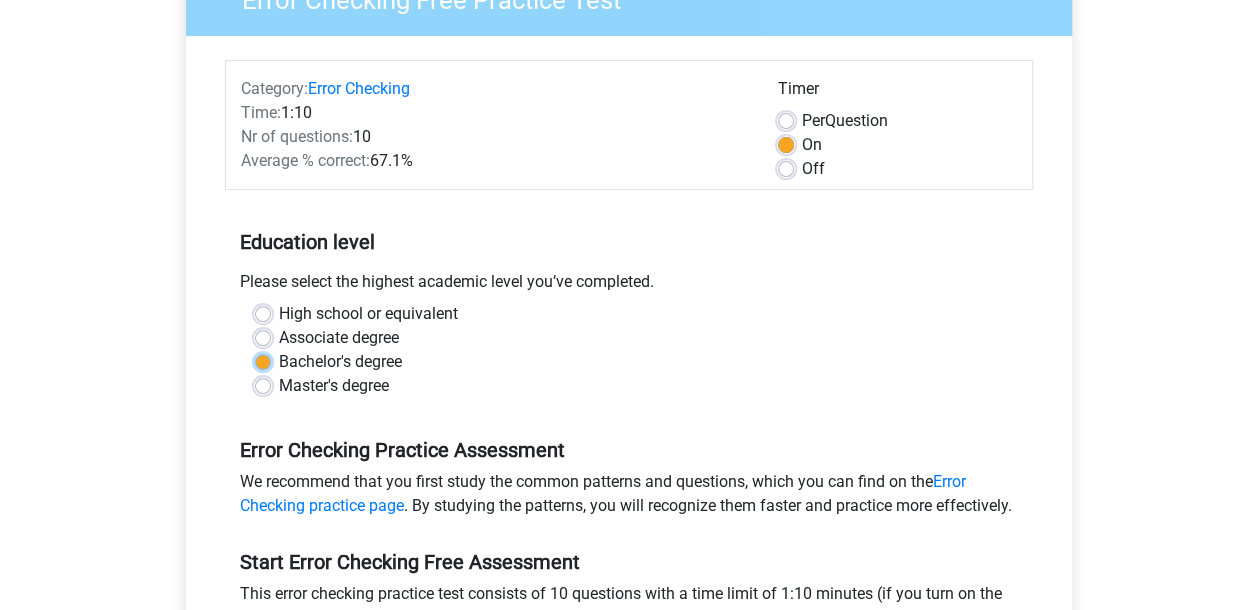 click on "Bachelor's degree" at bounding box center [263, 360] 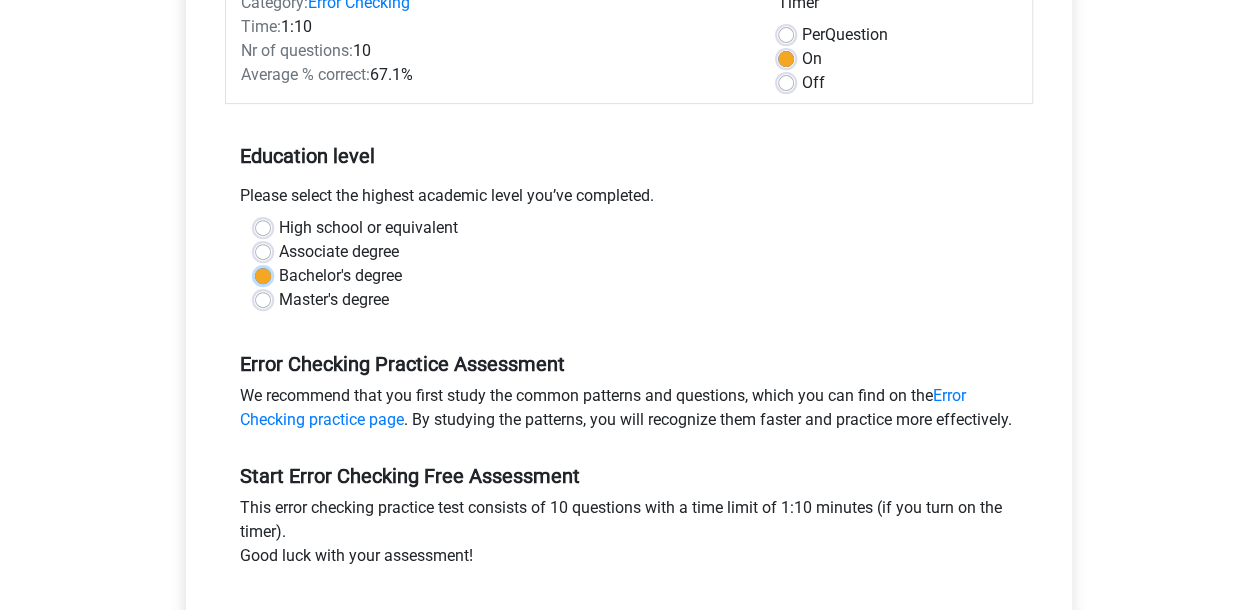 scroll, scrollTop: 400, scrollLeft: 0, axis: vertical 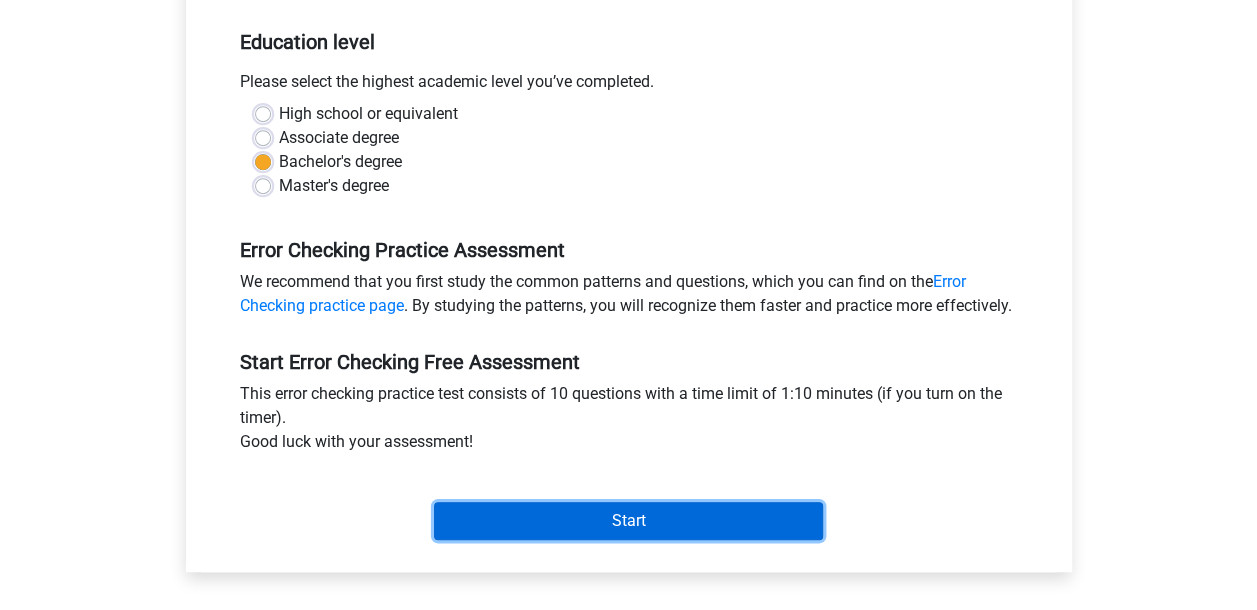 click on "Start" at bounding box center [628, 521] 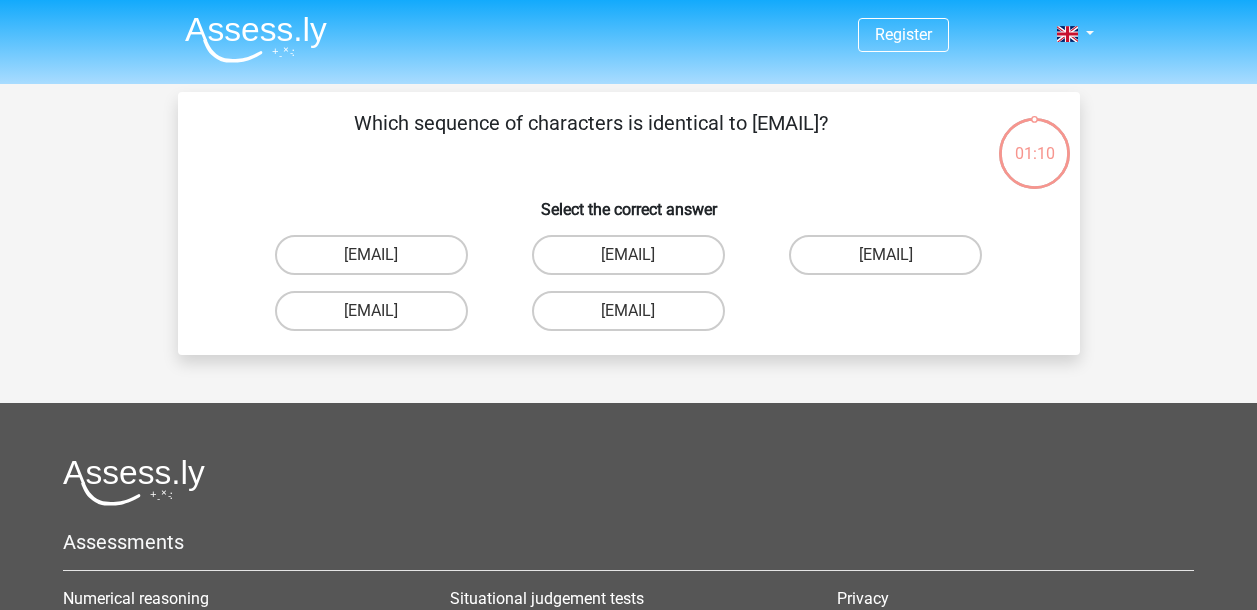 scroll, scrollTop: 0, scrollLeft: 0, axis: both 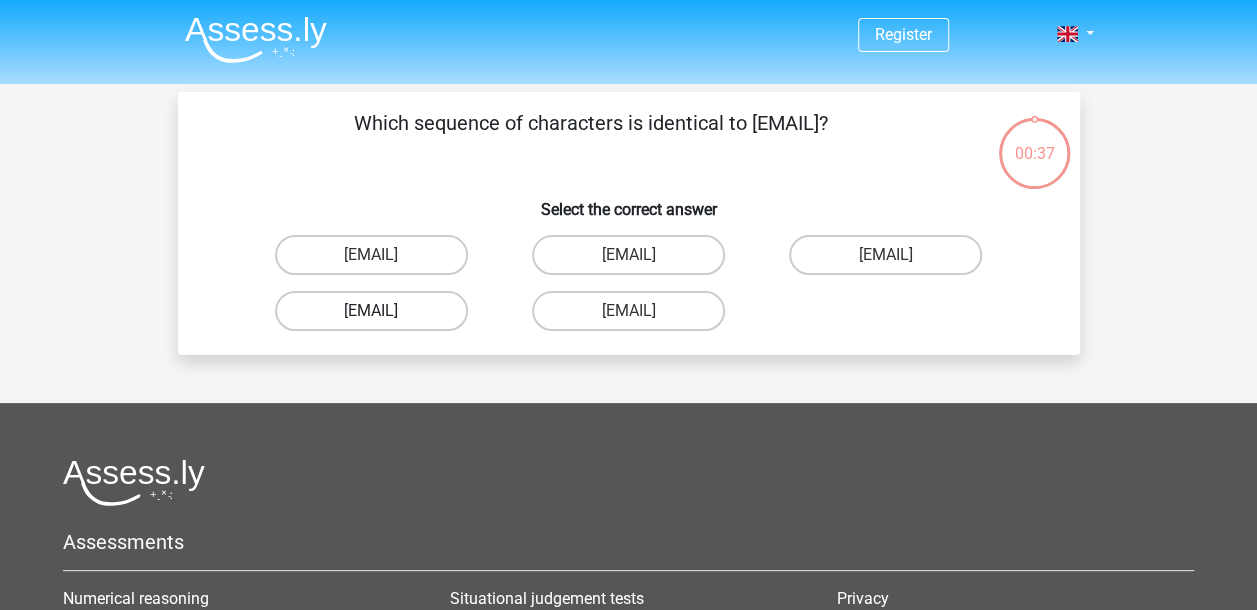 click on "Evie_Meade@jointmail.com.uk" at bounding box center (371, 311) 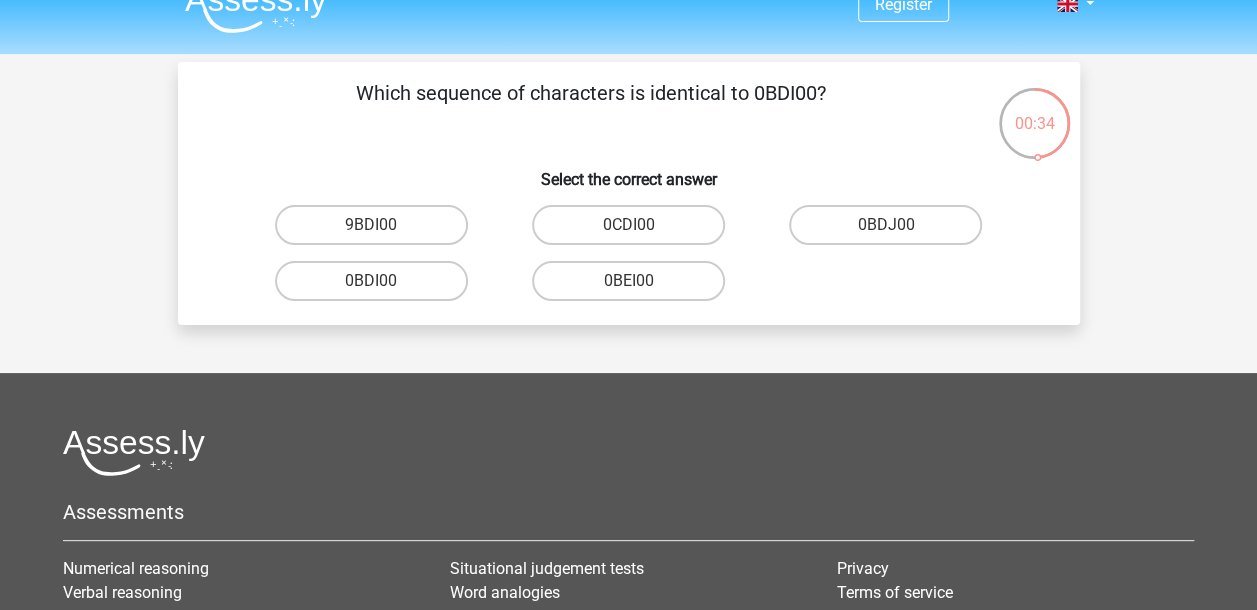 scroll, scrollTop: 0, scrollLeft: 0, axis: both 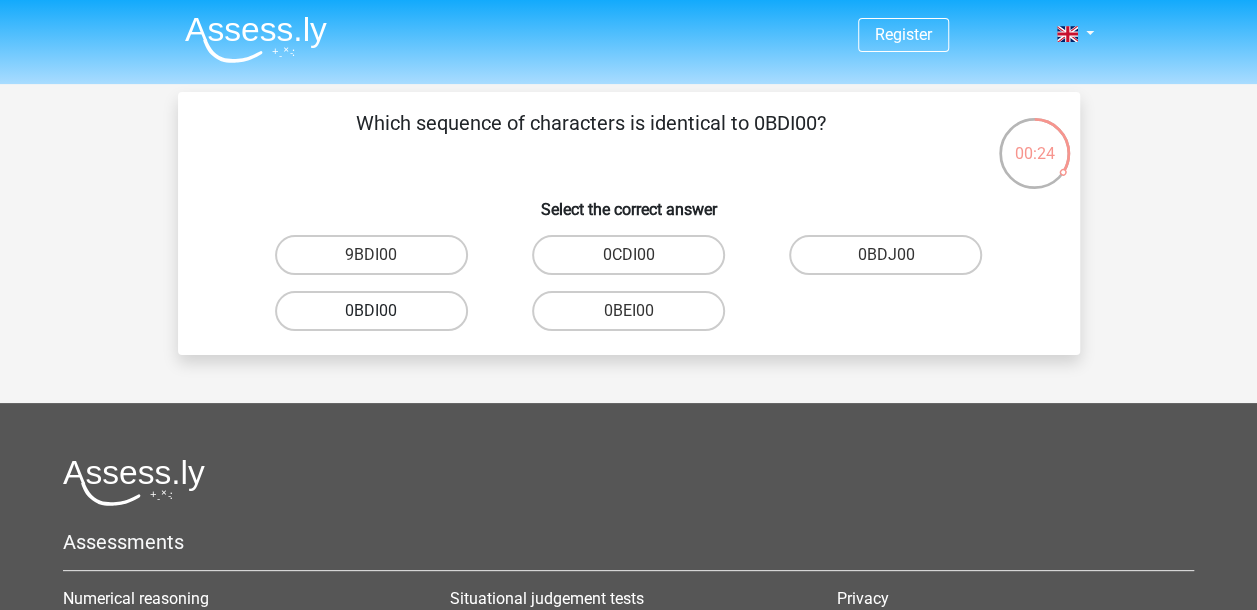 click on "0BDI00" at bounding box center (371, 311) 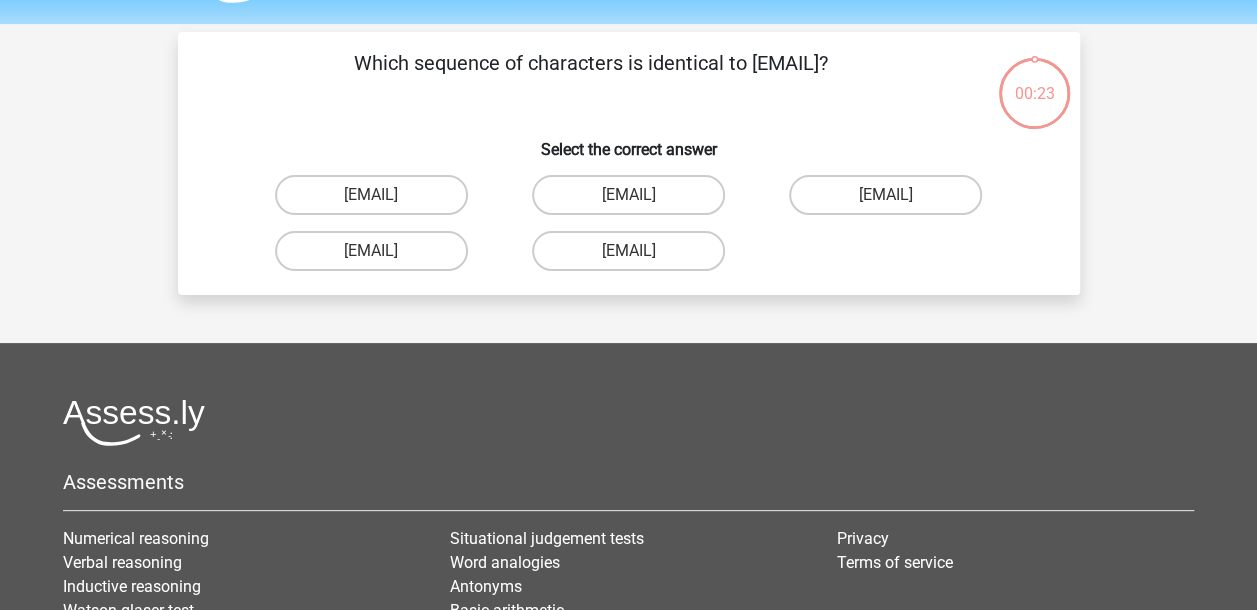 scroll, scrollTop: 92, scrollLeft: 0, axis: vertical 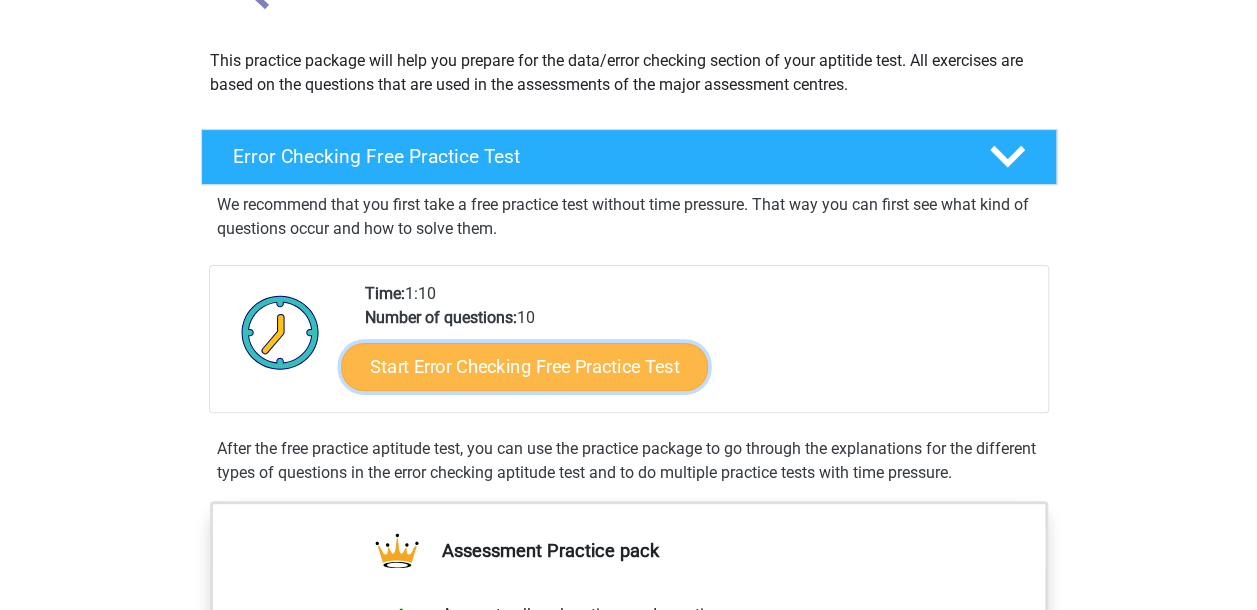 click on "Start Error Checking
Free Practice Test" at bounding box center [524, 367] 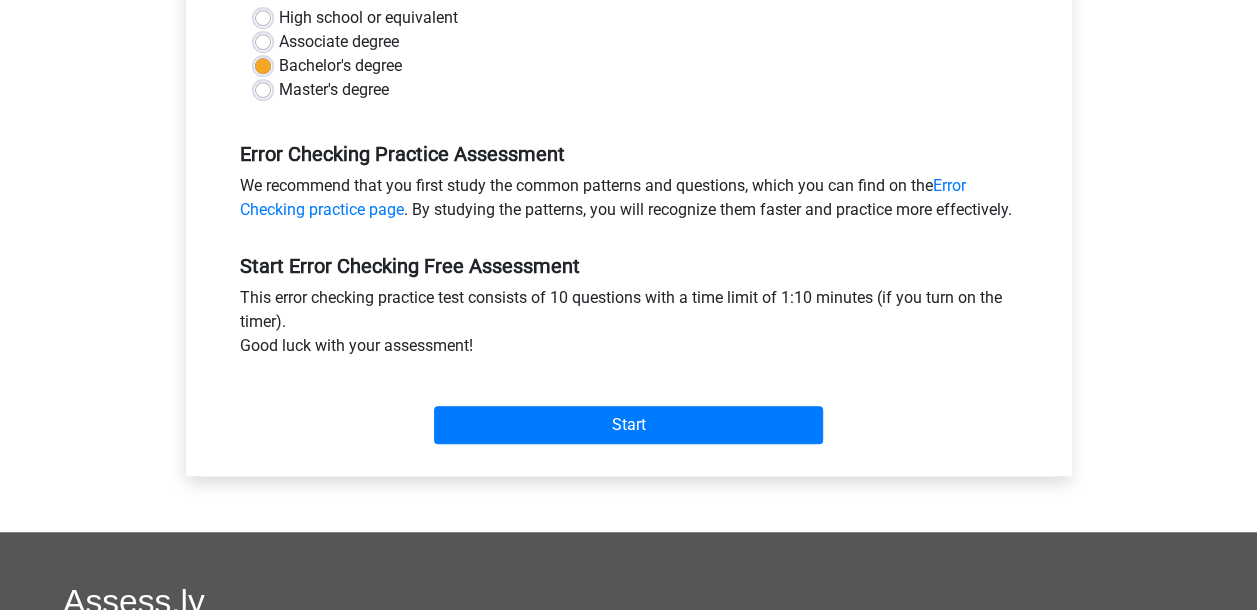 scroll, scrollTop: 500, scrollLeft: 0, axis: vertical 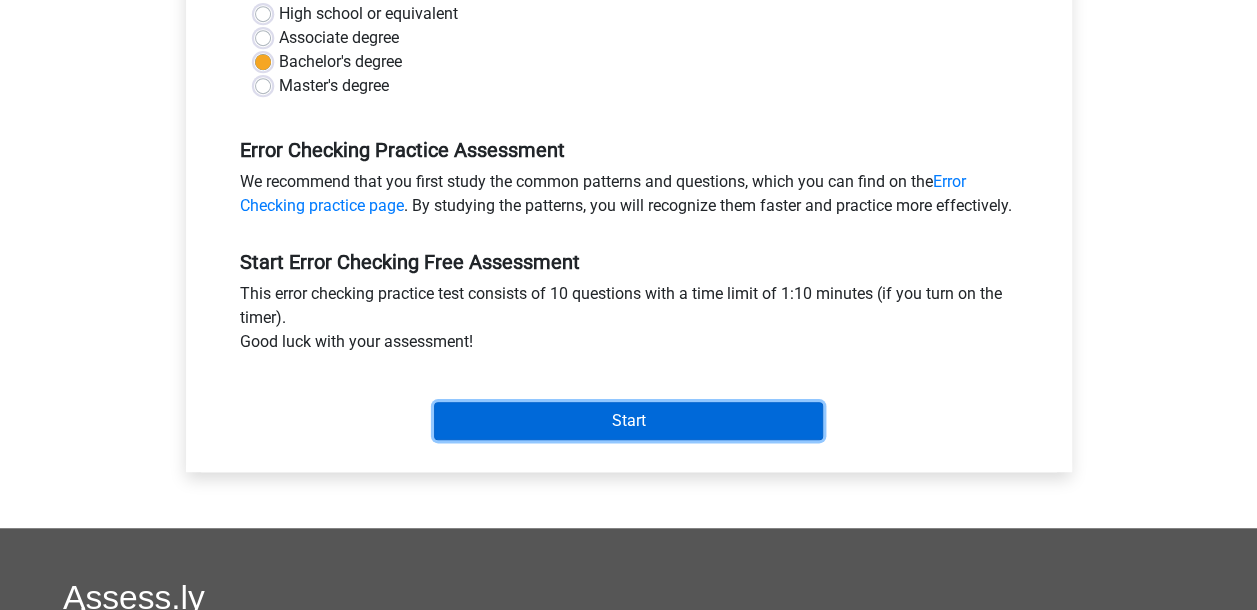 click on "Start" at bounding box center (628, 421) 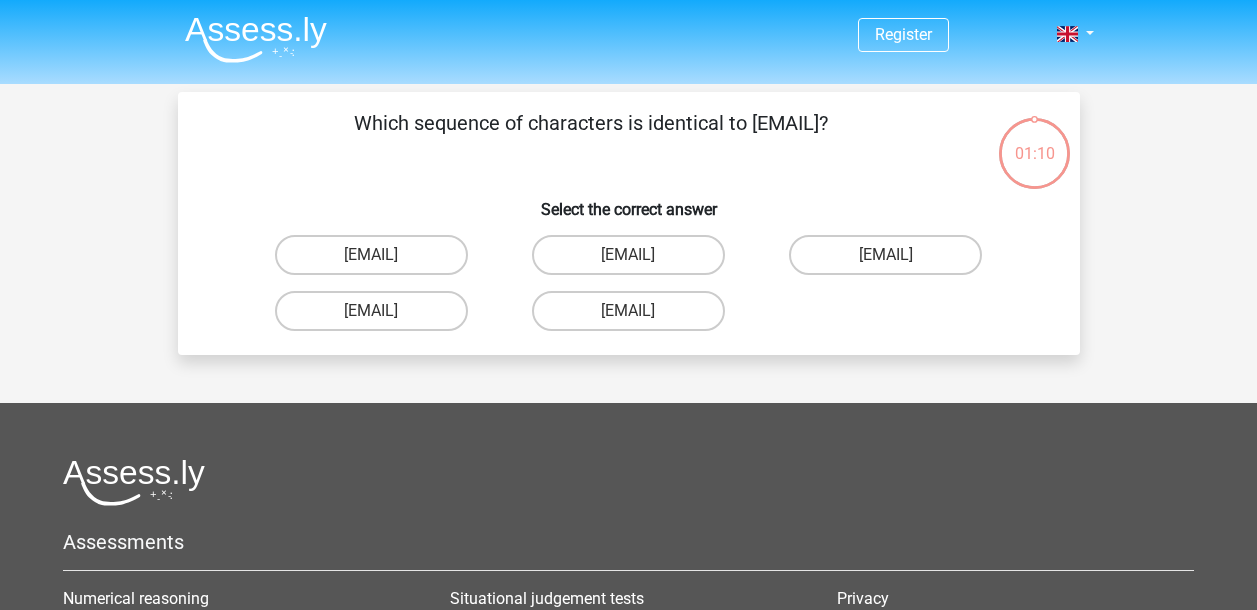 scroll, scrollTop: 0, scrollLeft: 0, axis: both 